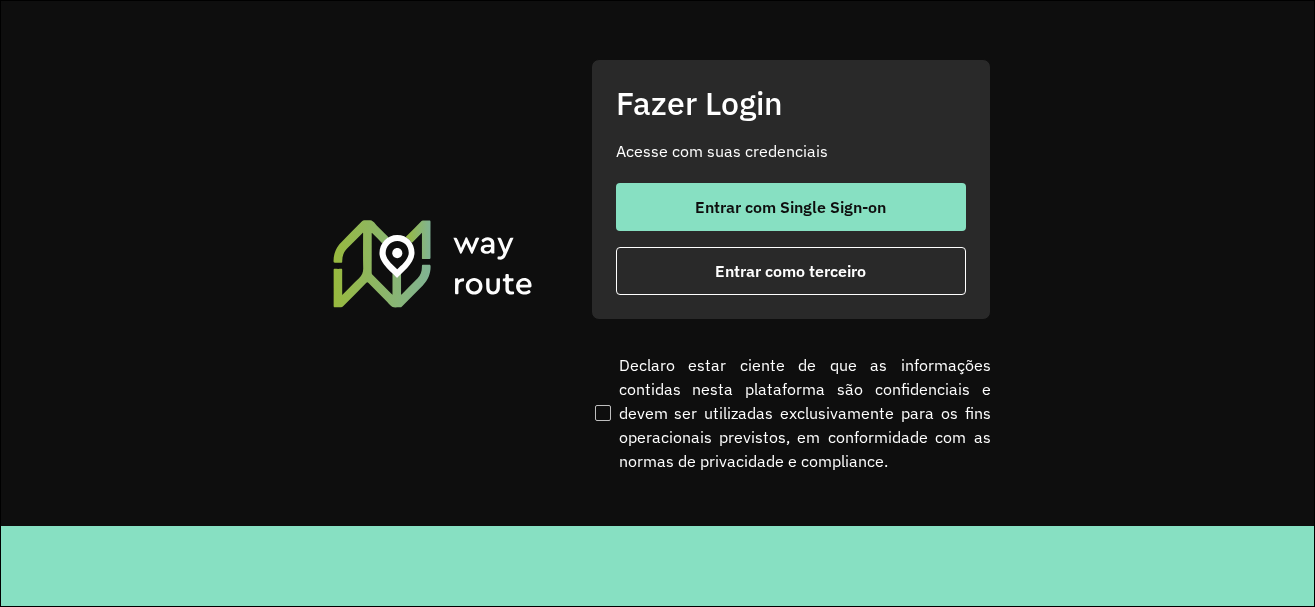 scroll, scrollTop: 0, scrollLeft: 0, axis: both 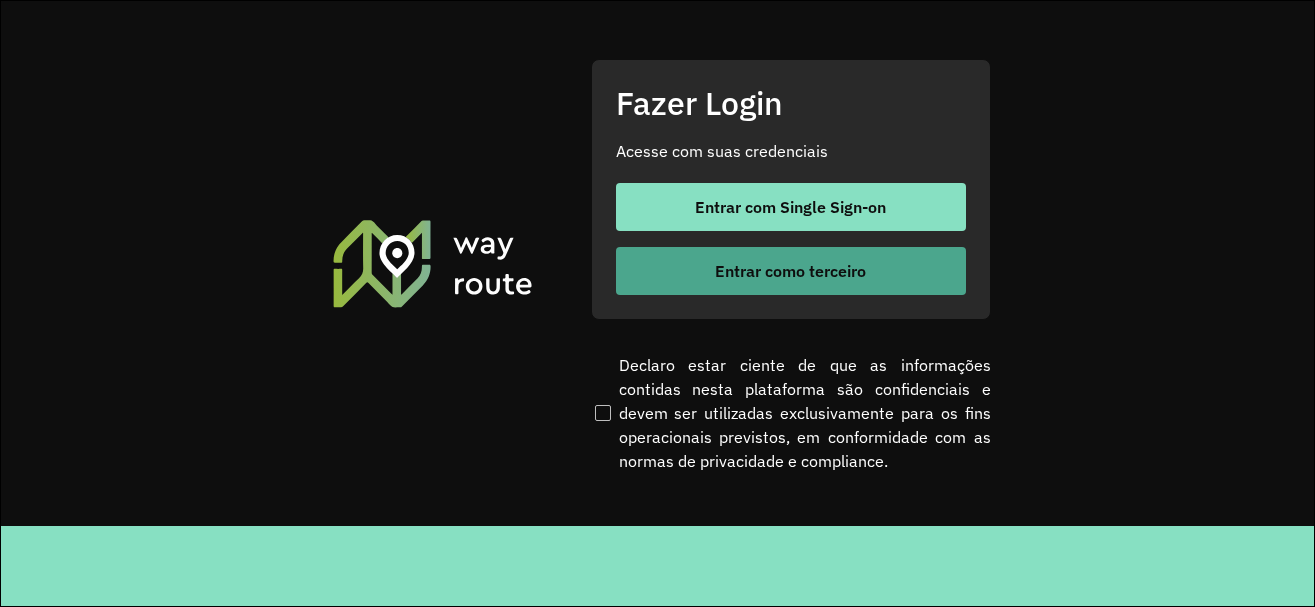 click on "Entrar como terceiro" at bounding box center (791, 271) 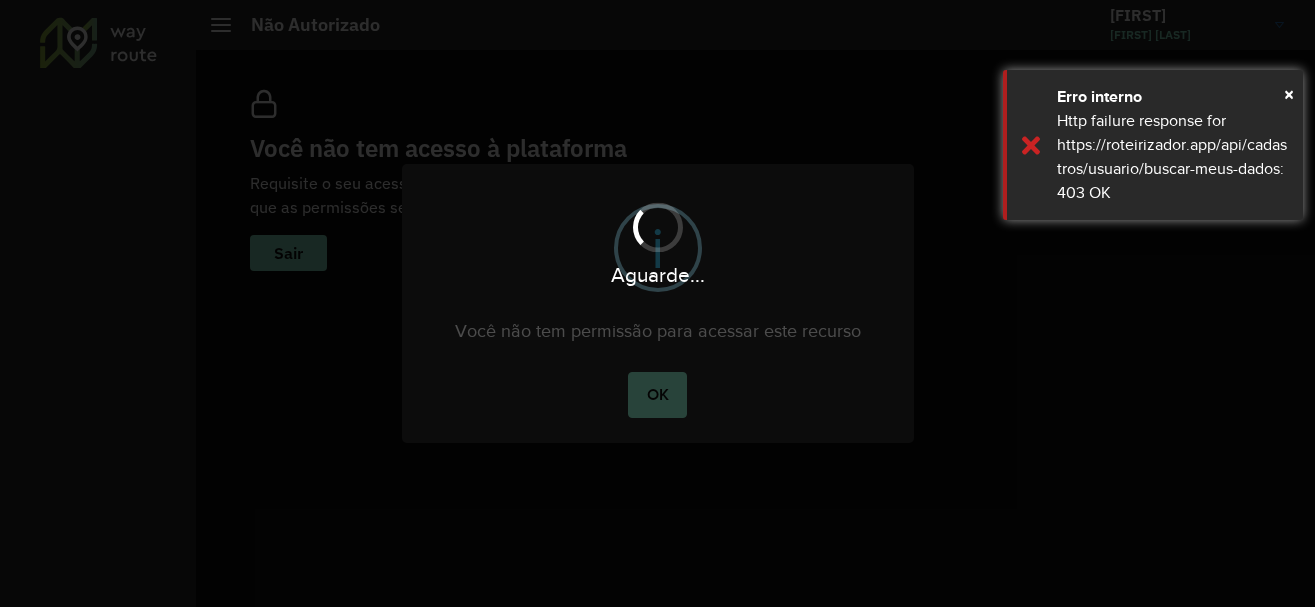 scroll, scrollTop: 0, scrollLeft: 0, axis: both 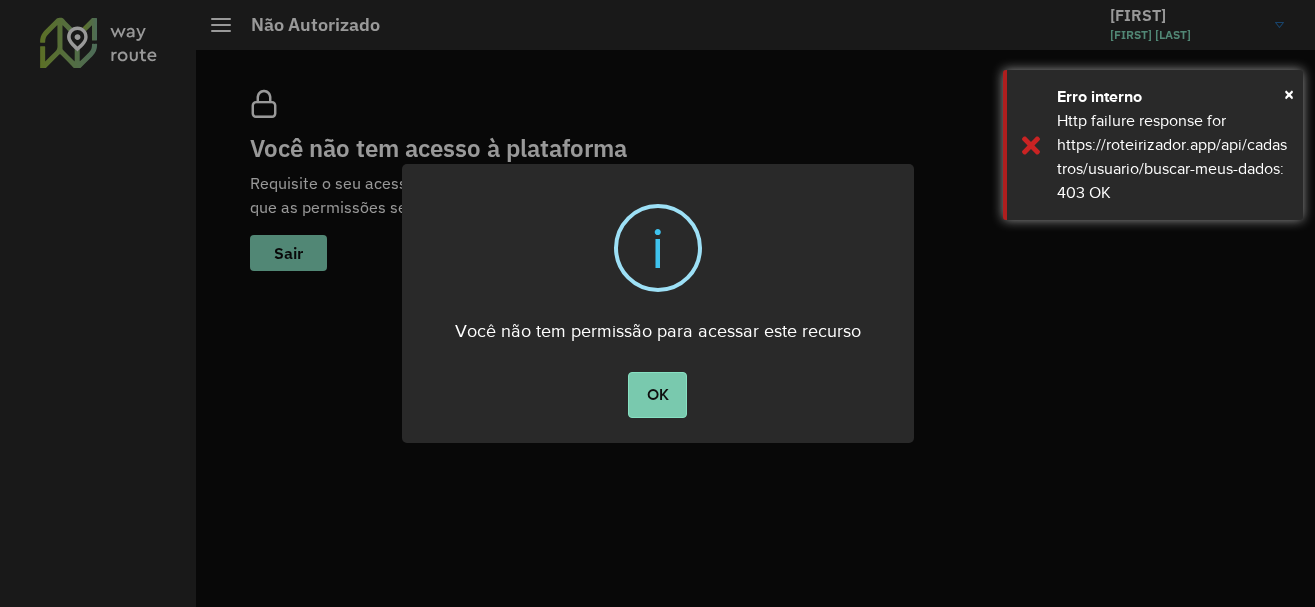 click on "OK" at bounding box center (657, 395) 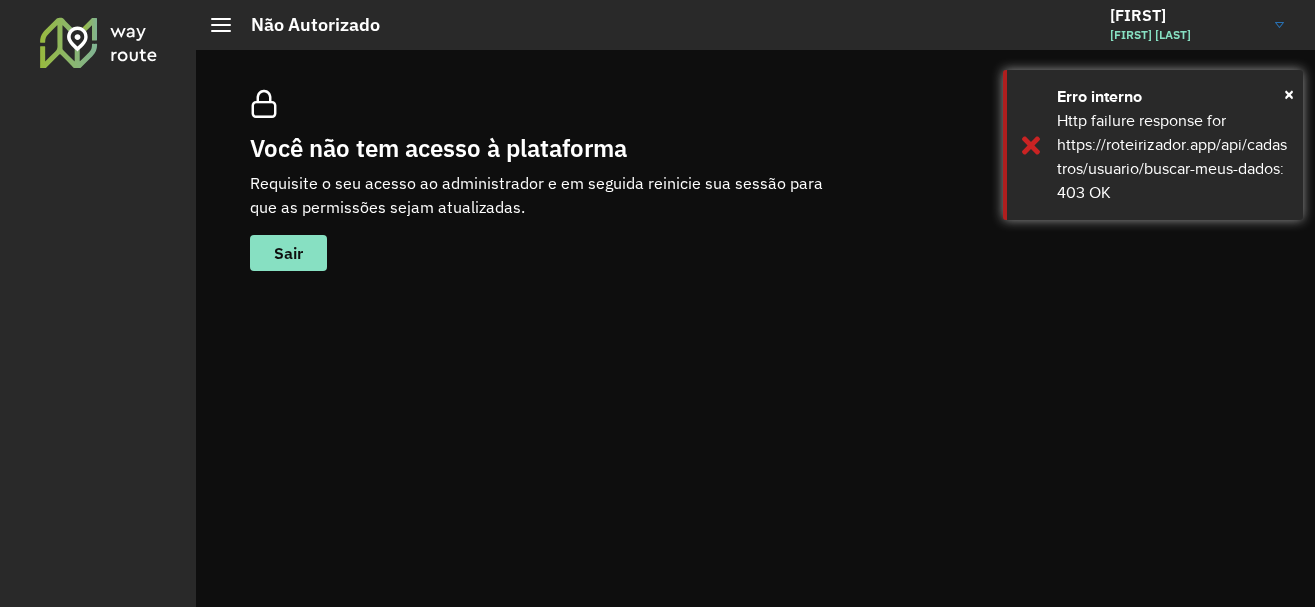 click on "Zozimilton Zozimilton Almeida Silva Filho" 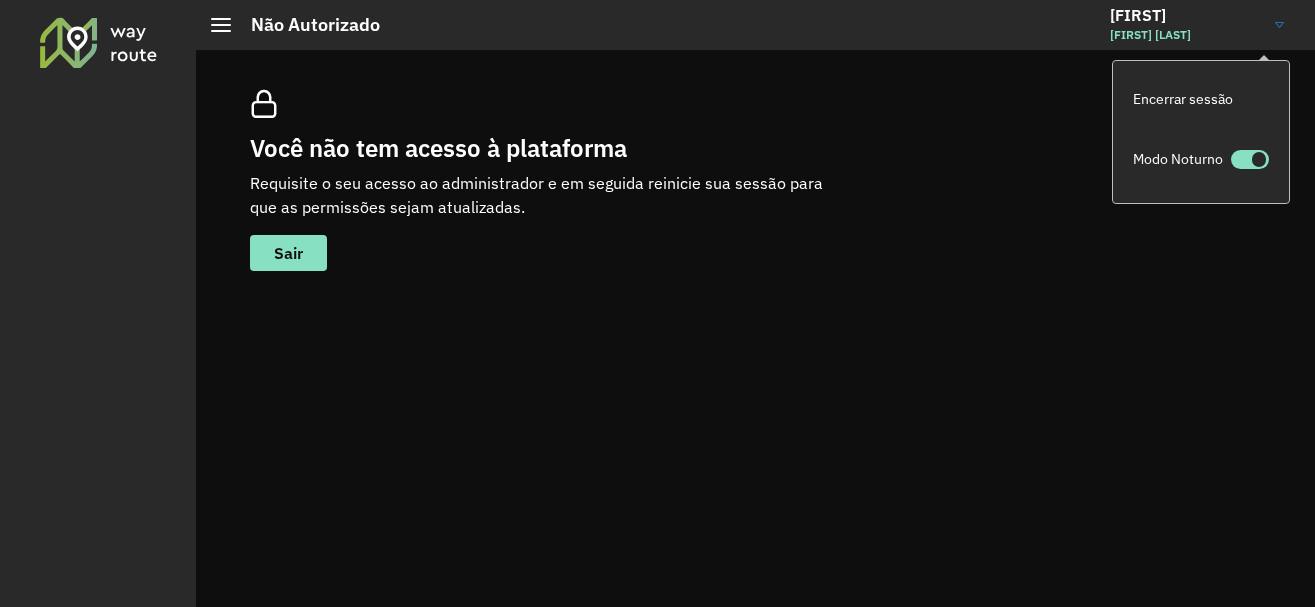 click on "Você não tem acesso à plataforma Requisite o seu acesso ao administrador e em seguida reinicie sua sessão para que as permissões sejam atualizadas.     Sair" 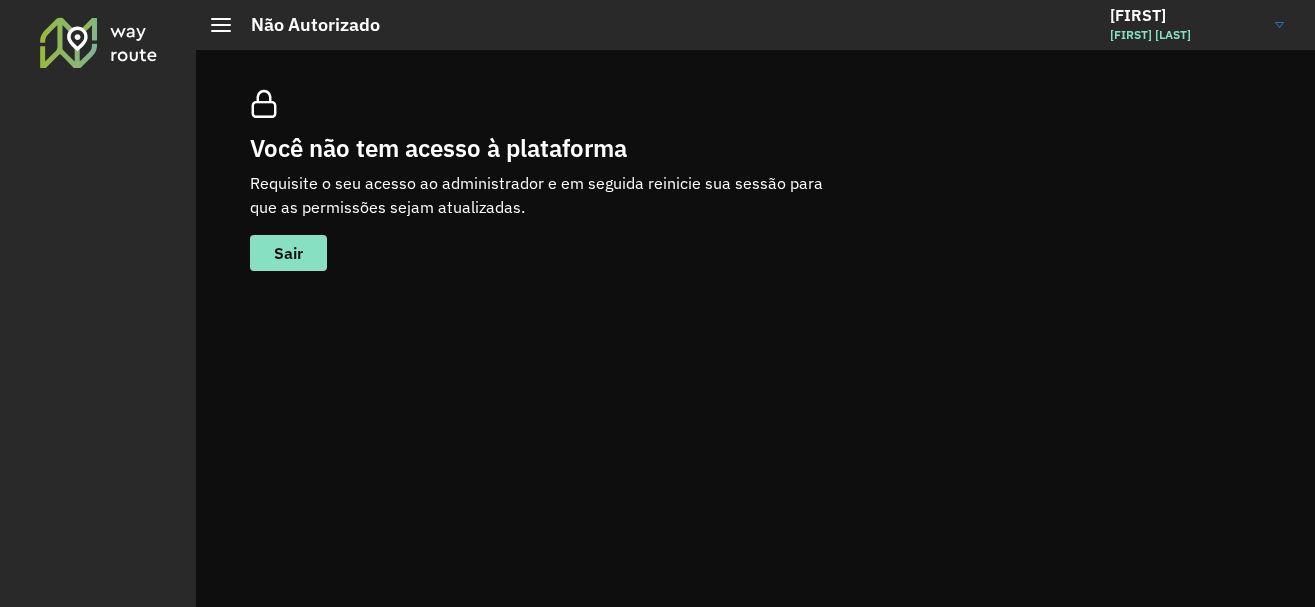 click 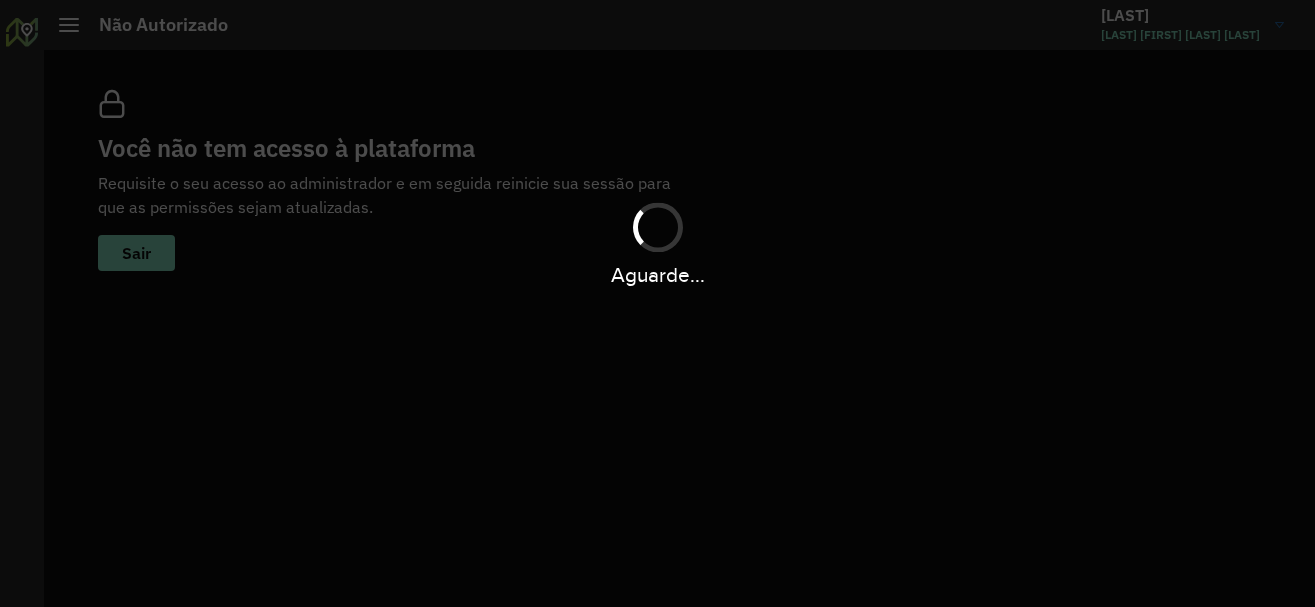 scroll, scrollTop: 0, scrollLeft: 0, axis: both 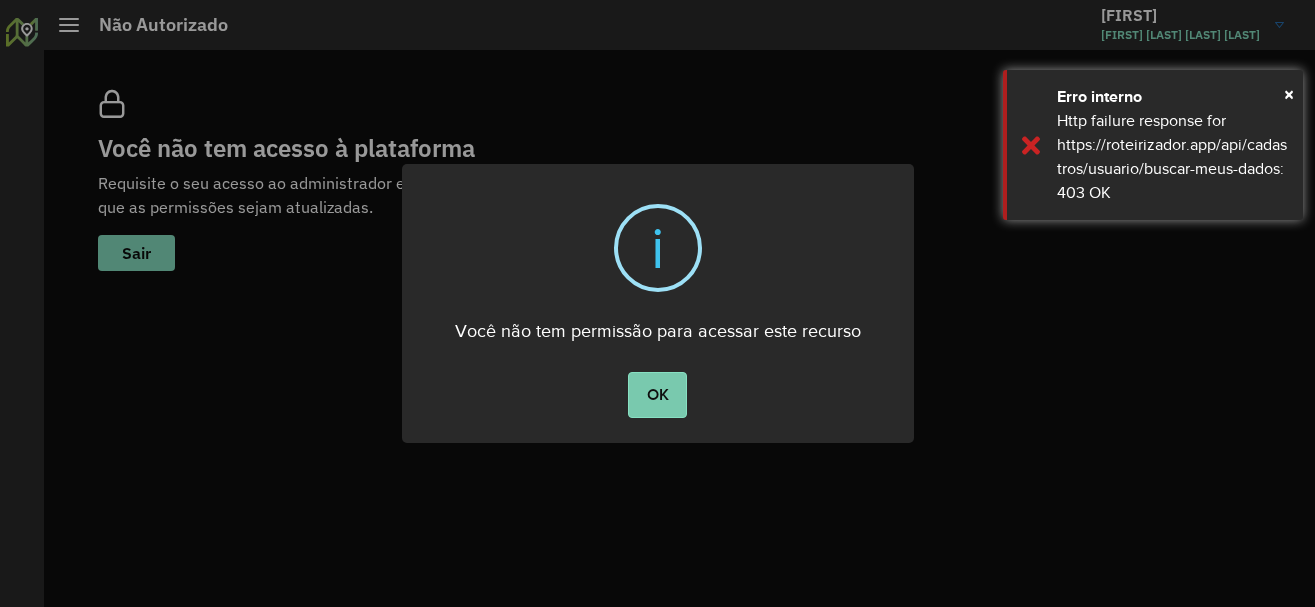 click on "OK" at bounding box center (657, 395) 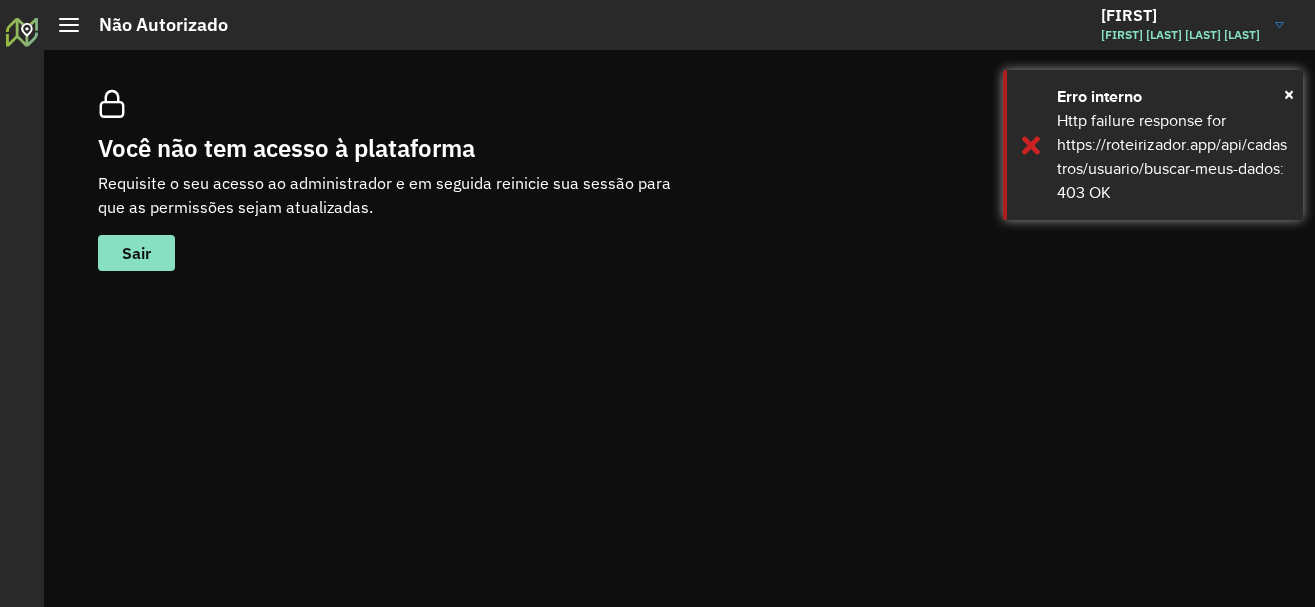 click on "[FIRST] [LAST] [LAST] [LAST] [LAST]" 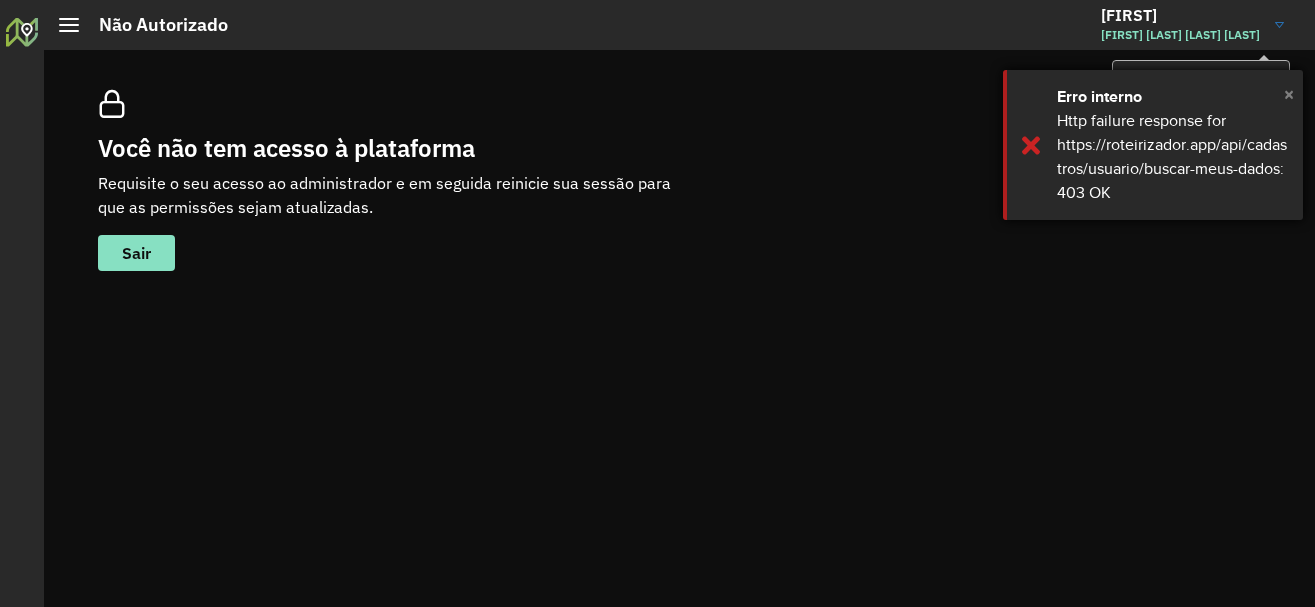click on "×" at bounding box center [1289, 94] 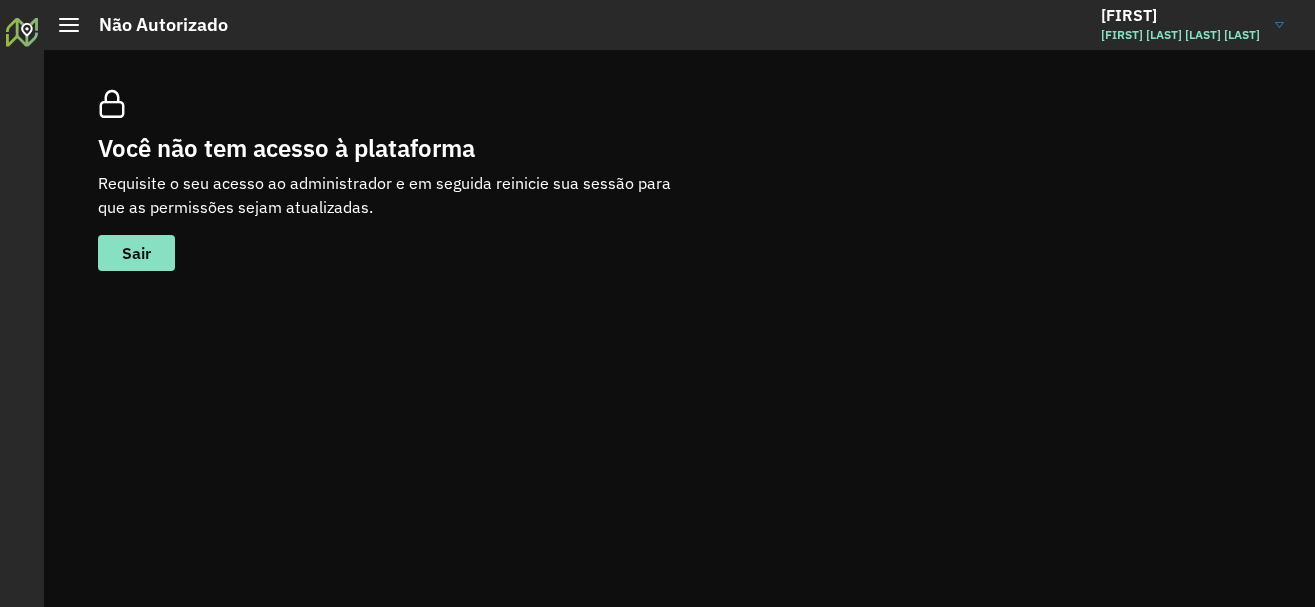 click on "[FIRST] [LAST] [LAST] [LAST] [LAST]" 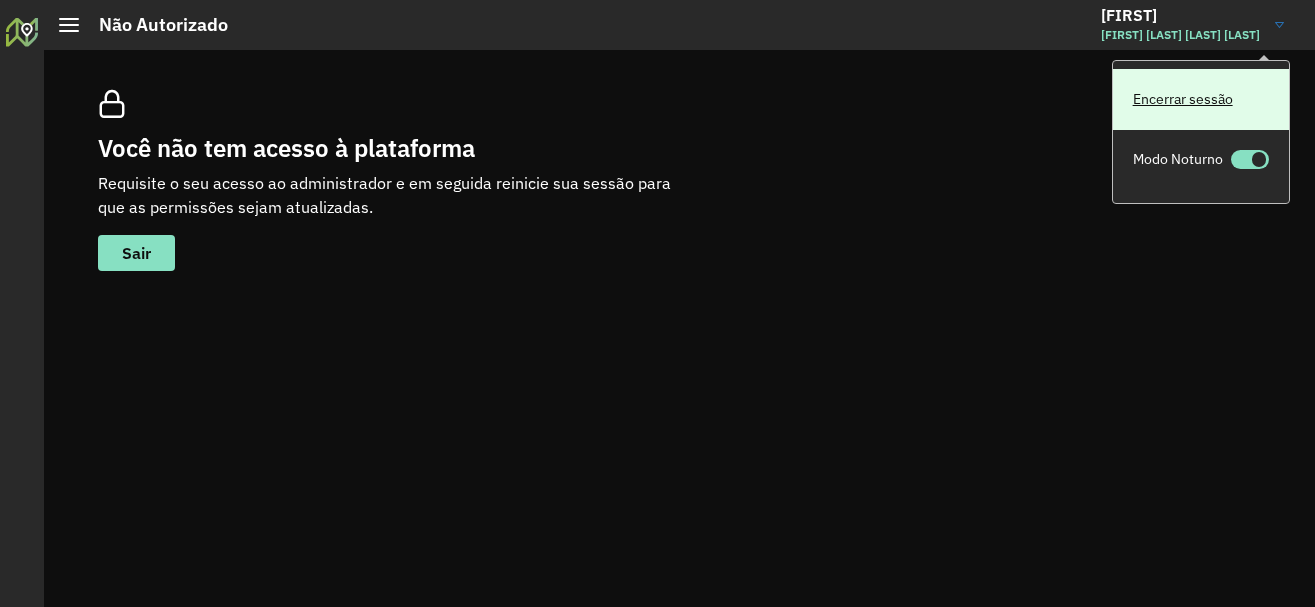 click on "Encerrar sessão" 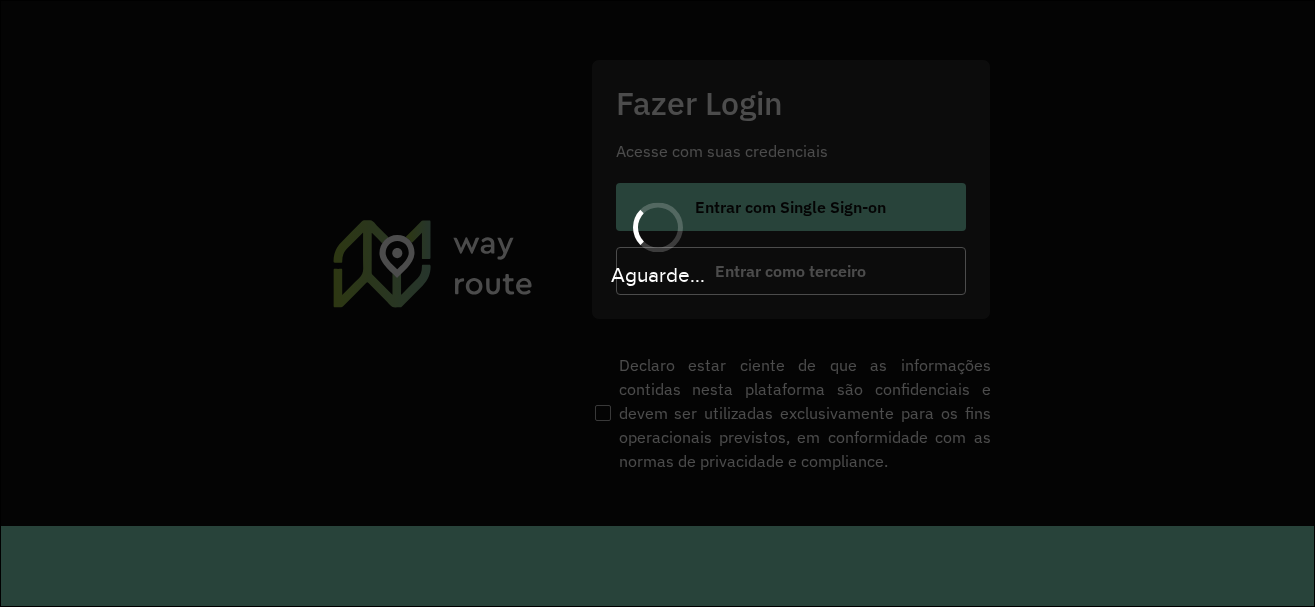 scroll, scrollTop: 0, scrollLeft: 0, axis: both 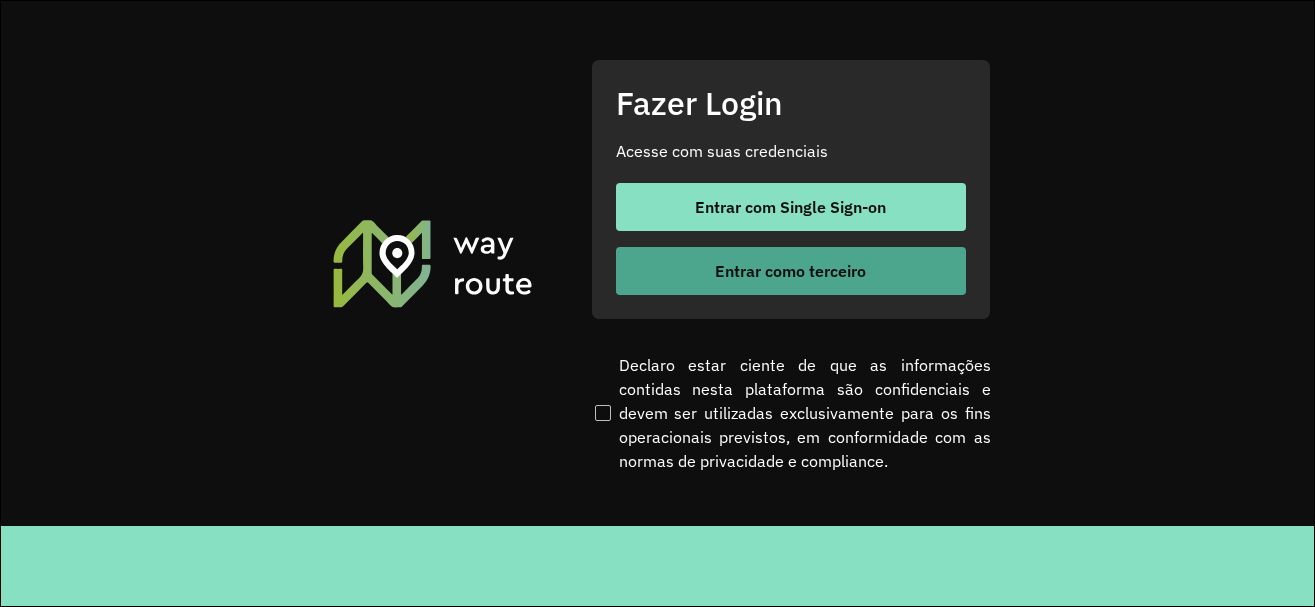 click on "Entrar como terceiro" at bounding box center (791, 271) 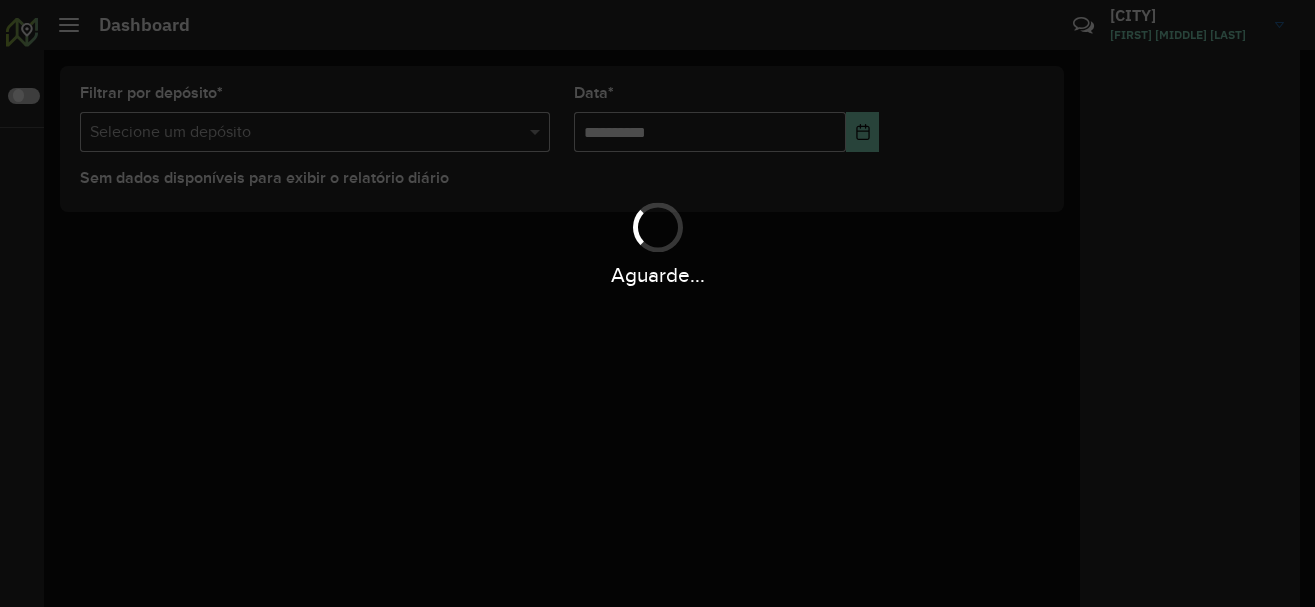 scroll, scrollTop: 0, scrollLeft: 0, axis: both 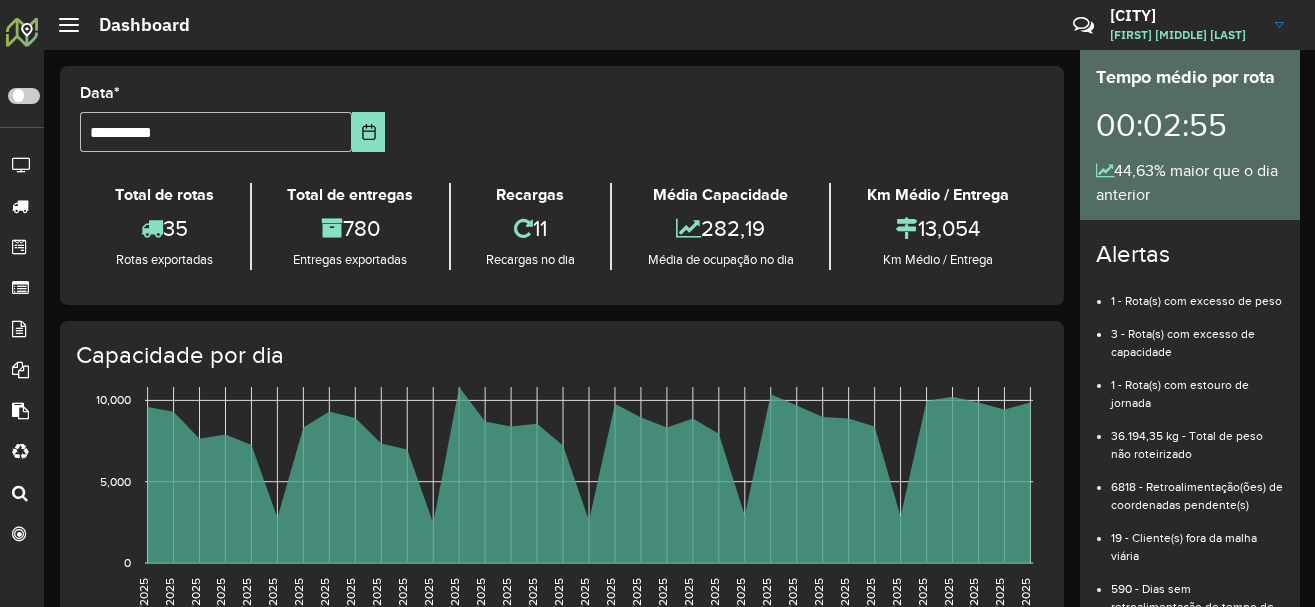 click 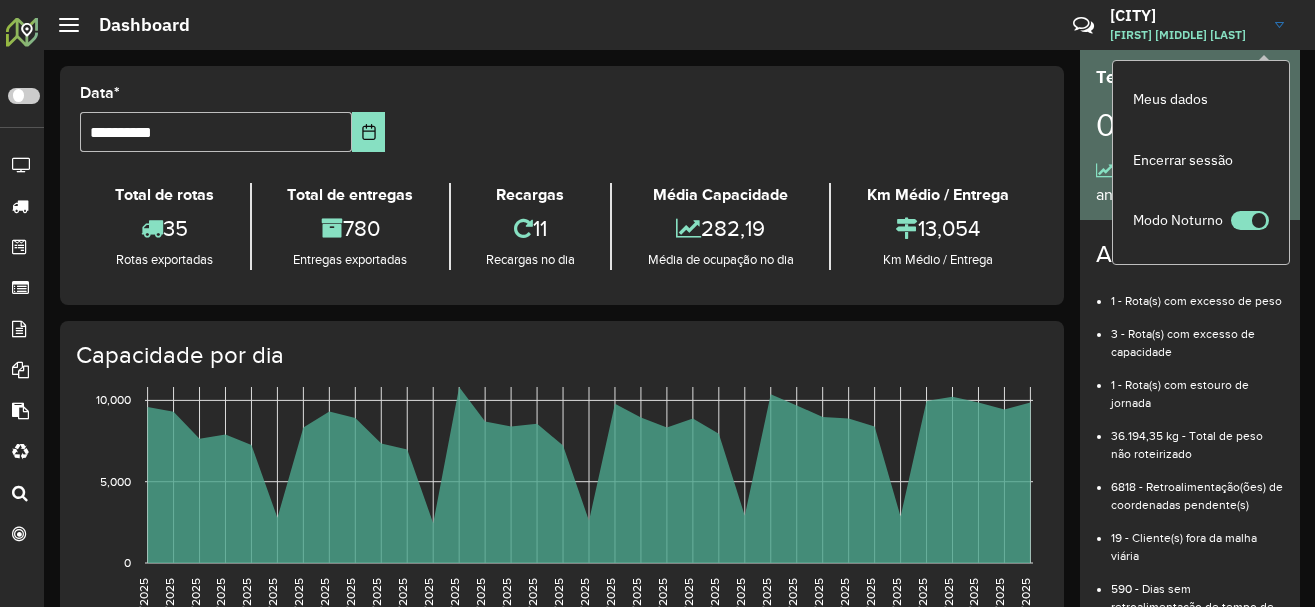 click on "Dashboard  Críticas? Dúvidas? Elogios? Sugestões? Entre em contato conosco!  Vitória Vitória Cecília Morais da Silva Meus dados  Encerrar sessão  Modo Noturno" 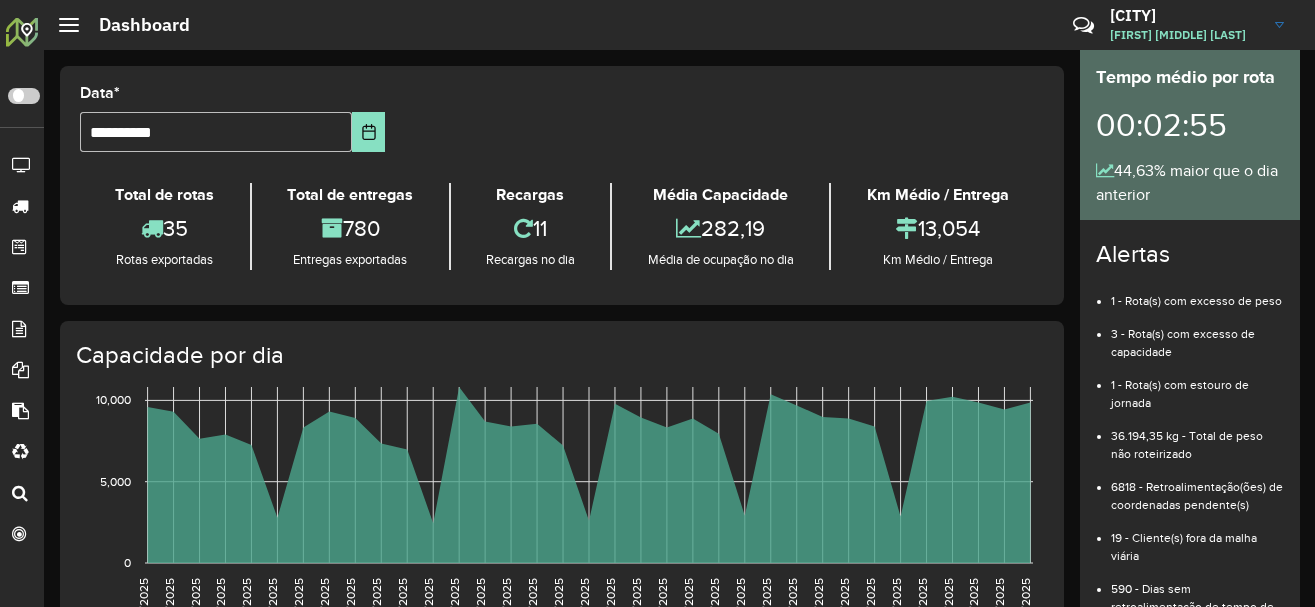 click 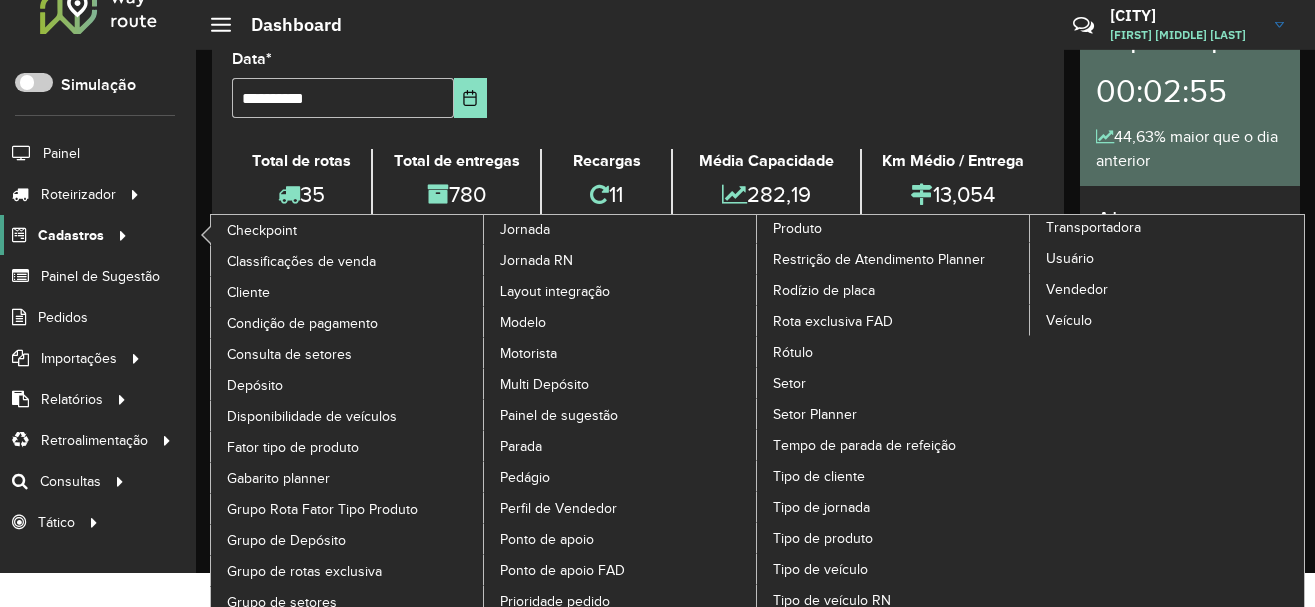 scroll, scrollTop: 48, scrollLeft: 0, axis: vertical 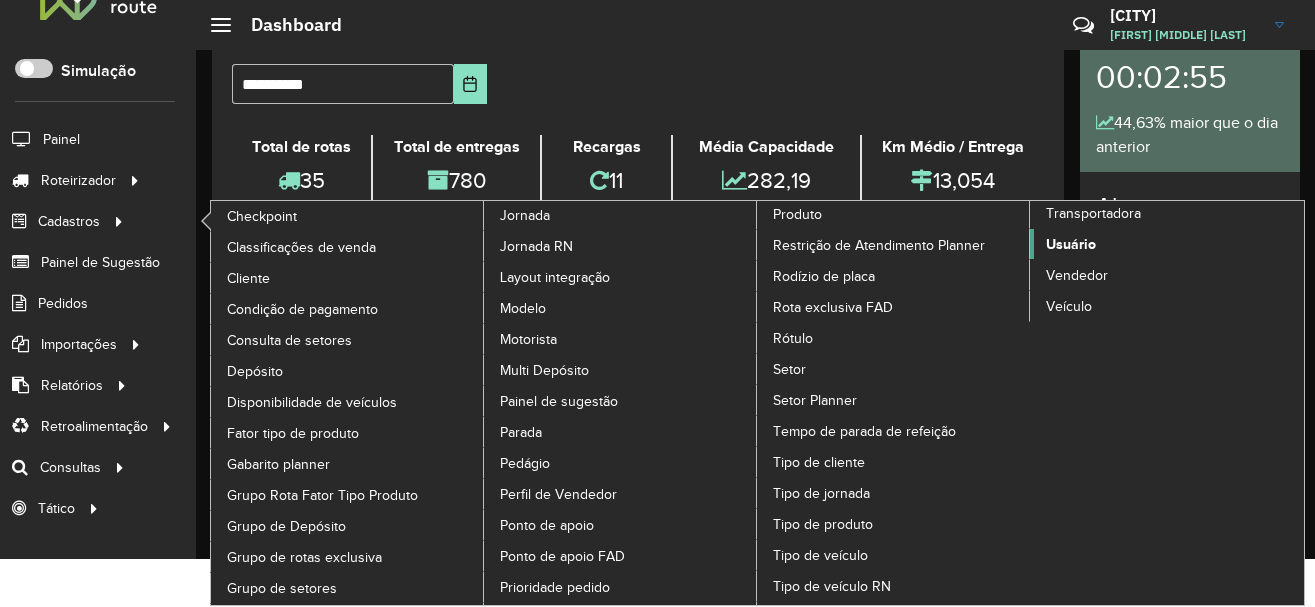click on "Usuário" 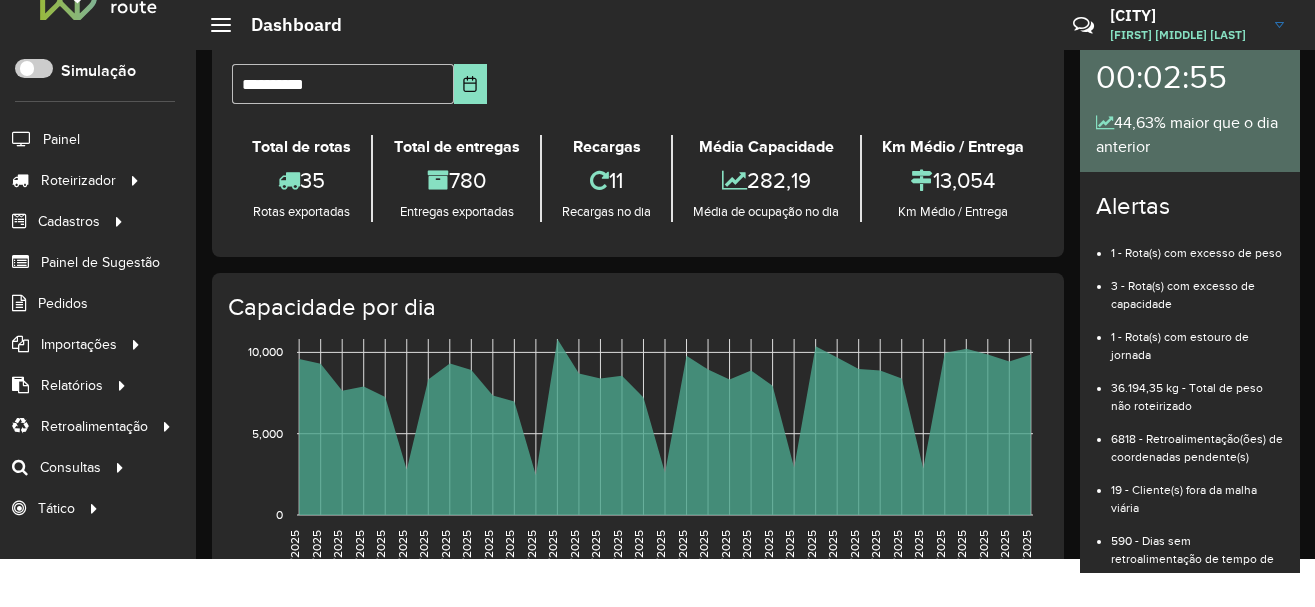 scroll, scrollTop: 0, scrollLeft: 0, axis: both 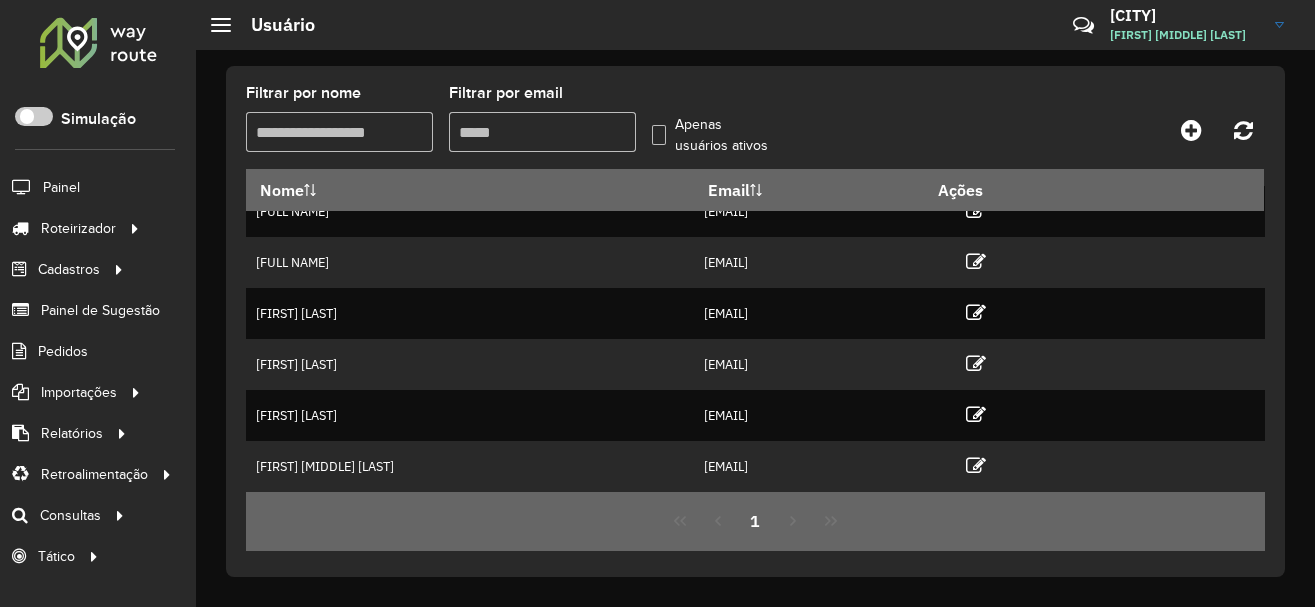 drag, startPoint x: 1145, startPoint y: 419, endPoint x: 1173, endPoint y: 418, distance: 28.01785 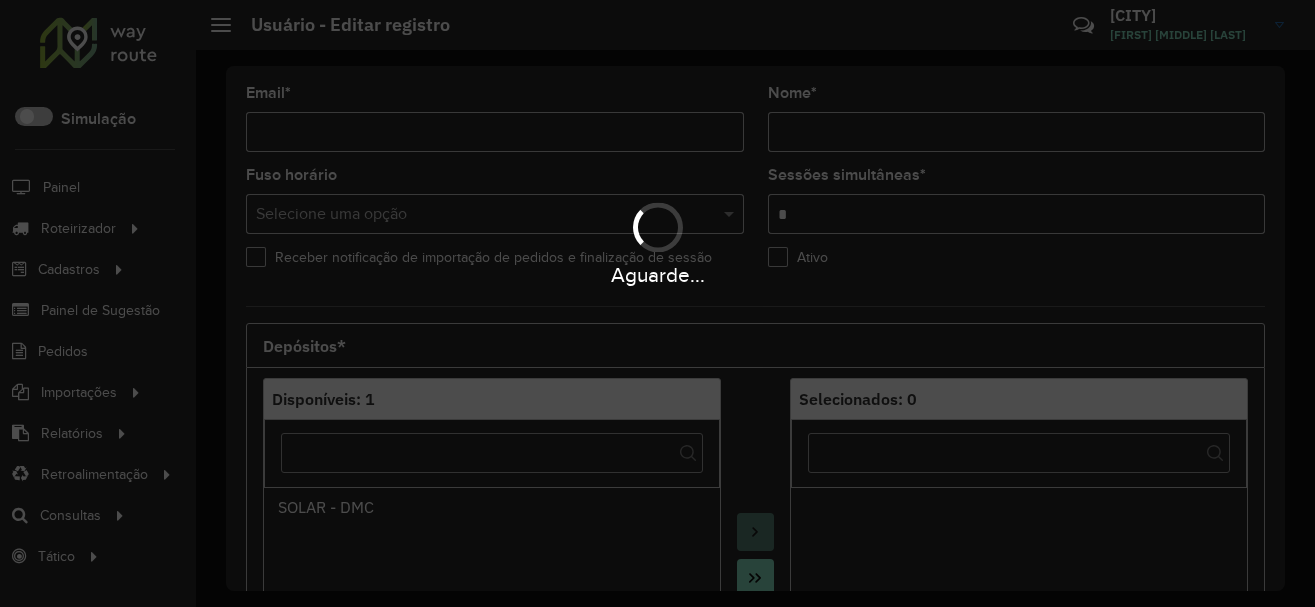 type on "**********" 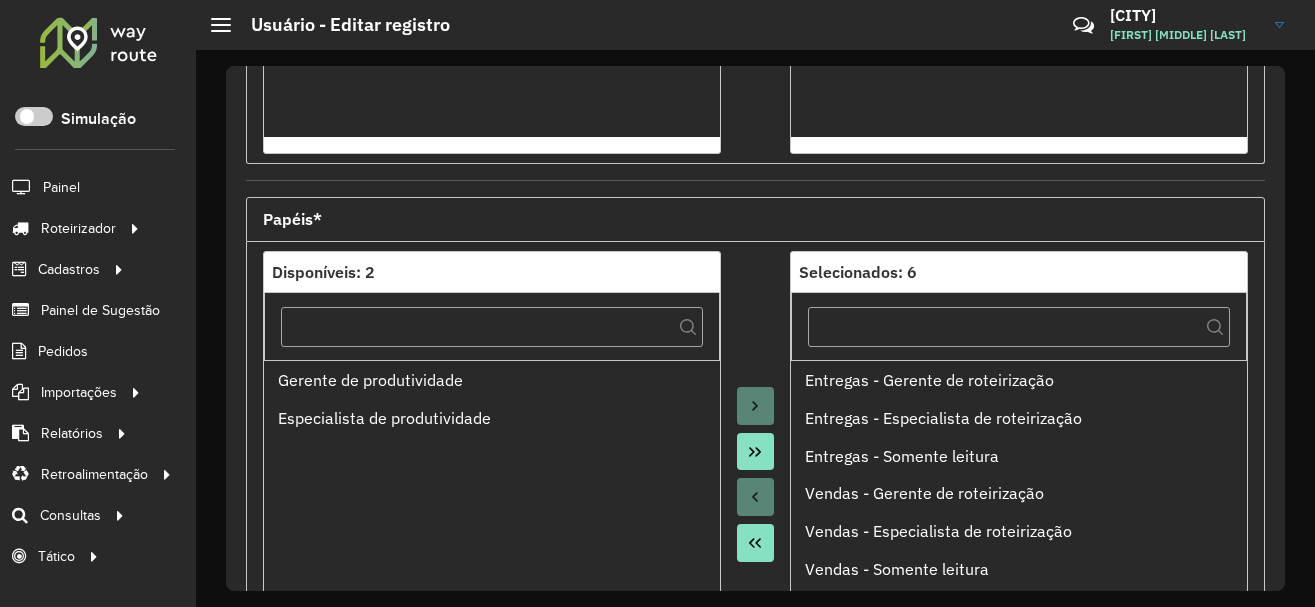 scroll, scrollTop: 714, scrollLeft: 0, axis: vertical 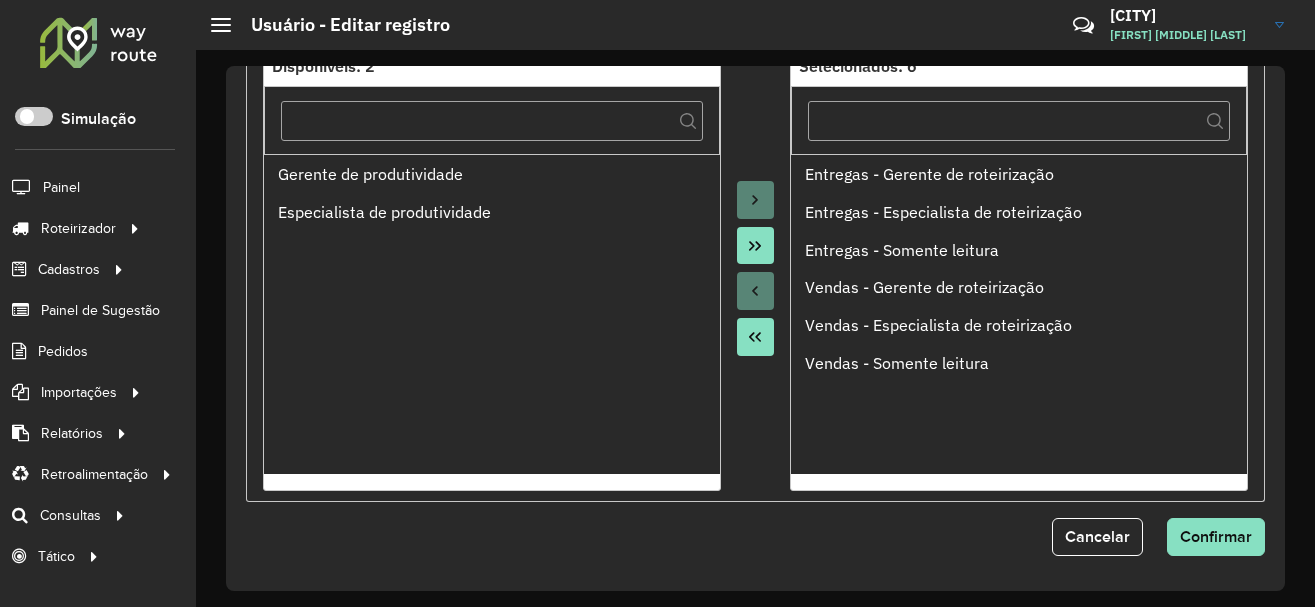 click 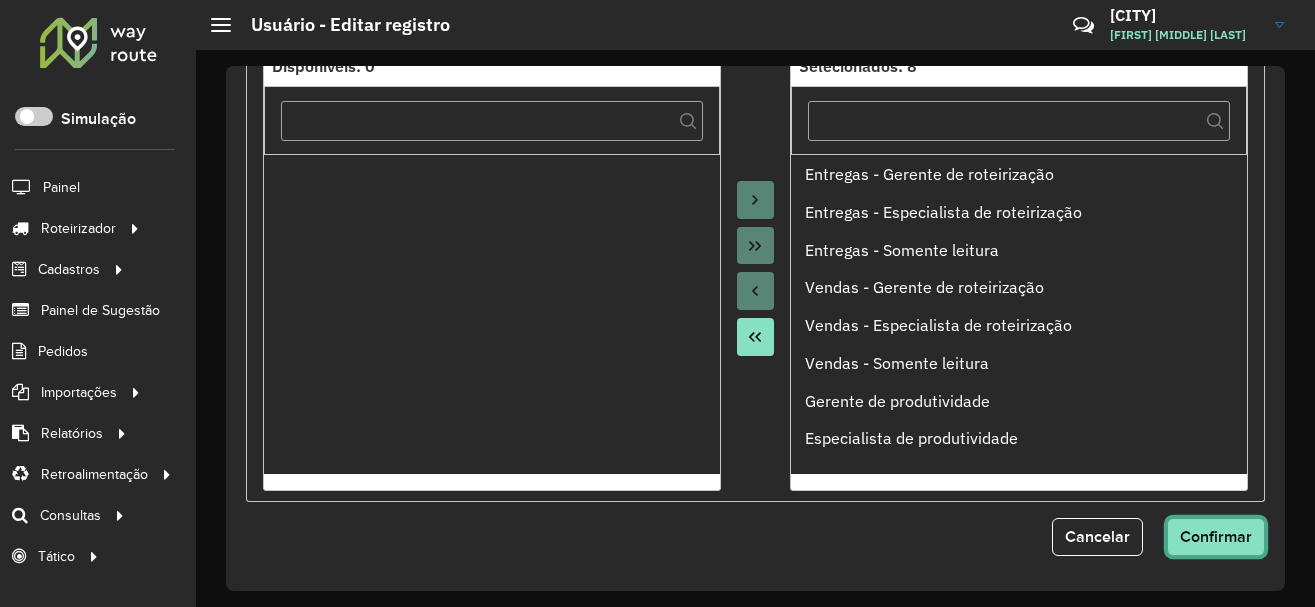 click on "Confirmar" 